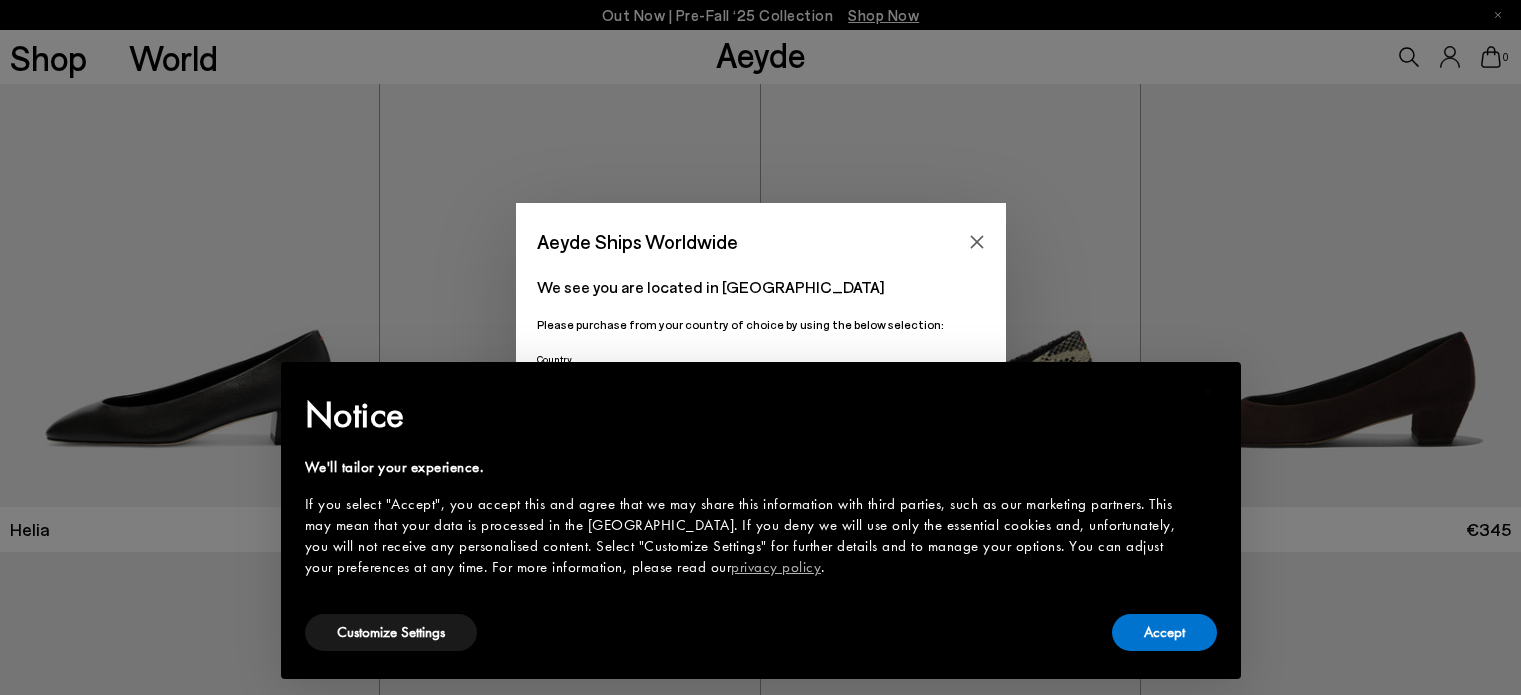 scroll, scrollTop: 0, scrollLeft: 0, axis: both 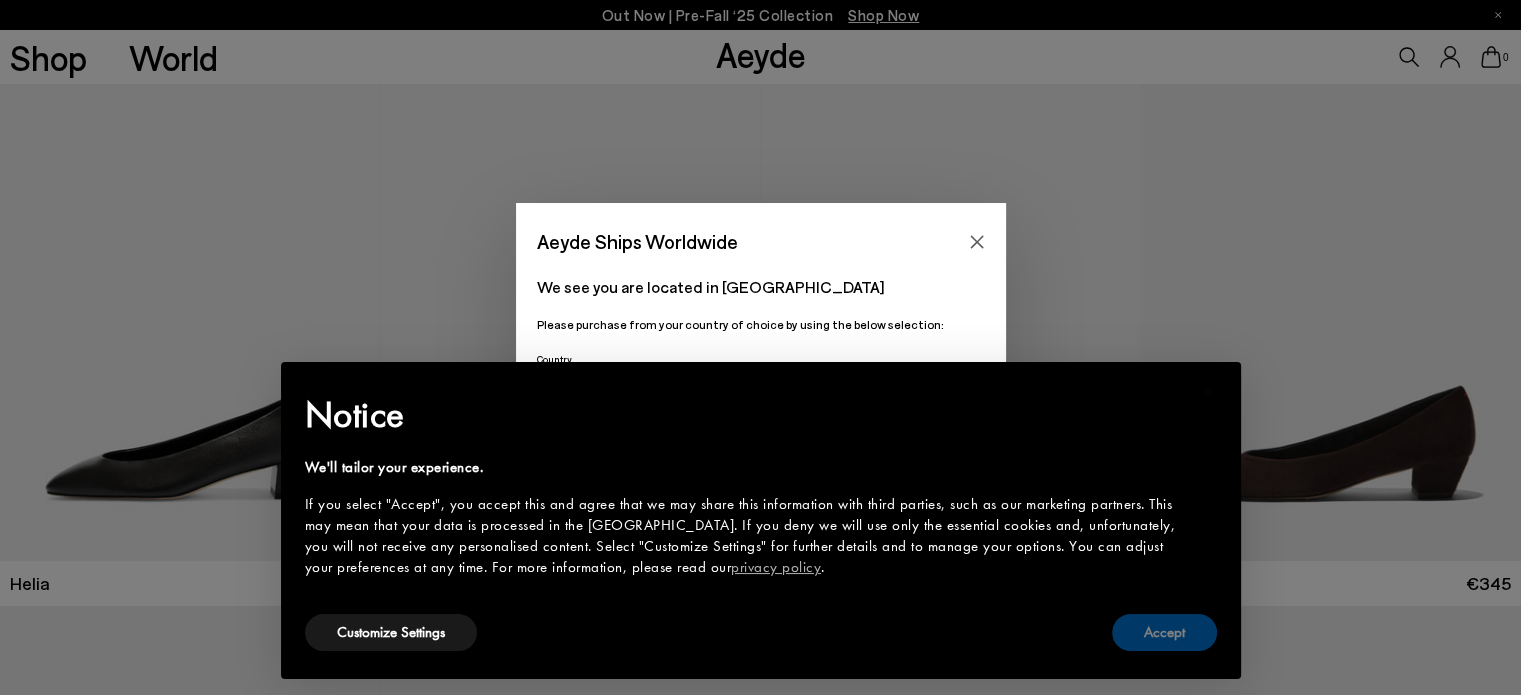 click on "Accept" at bounding box center [1164, 632] 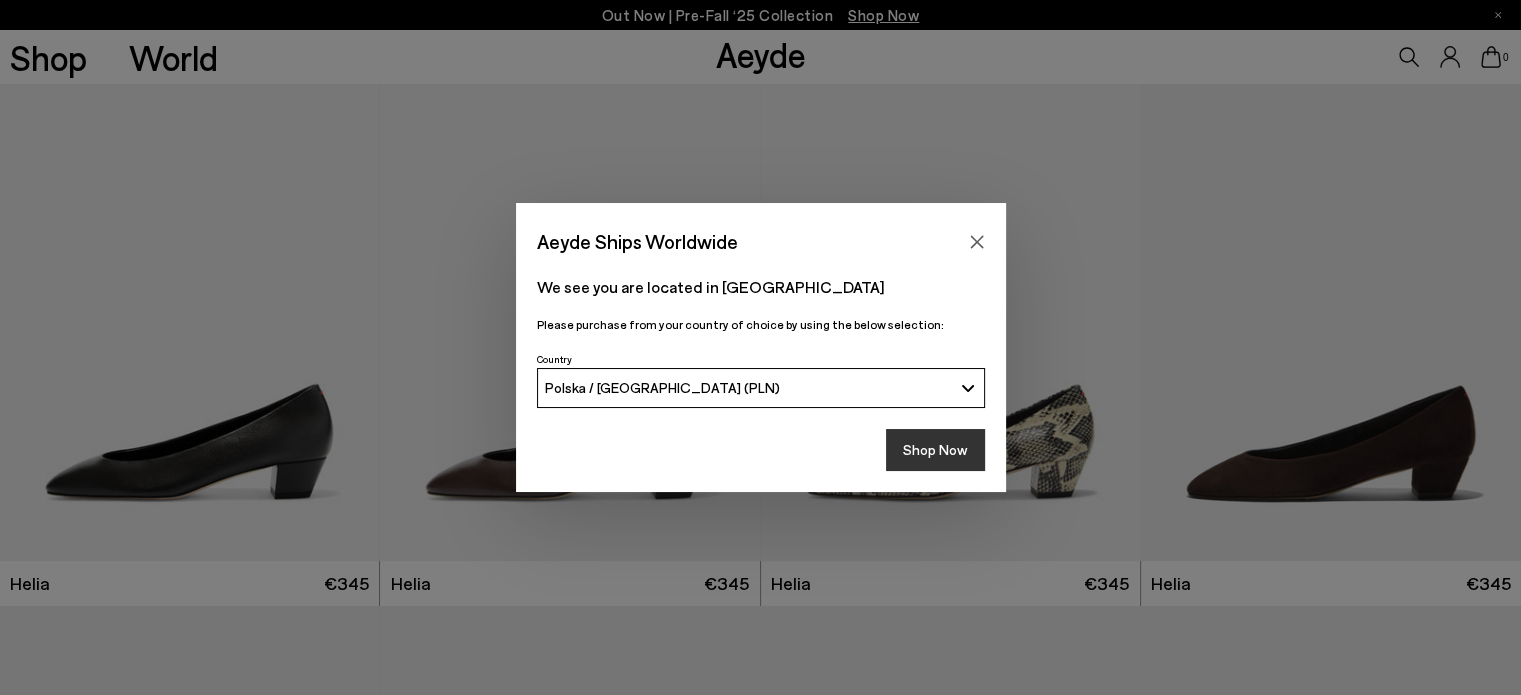 click on "Shop Now" at bounding box center [935, 450] 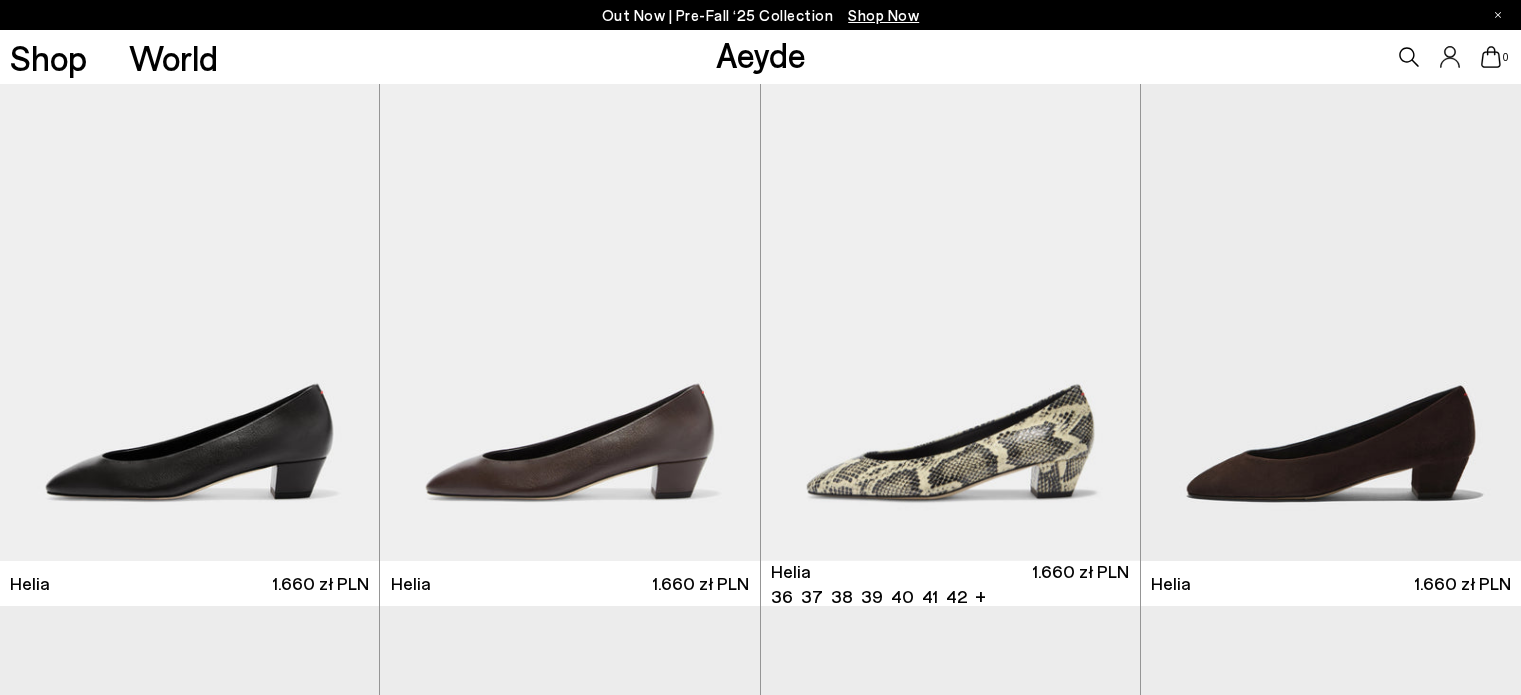 scroll, scrollTop: 0, scrollLeft: 0, axis: both 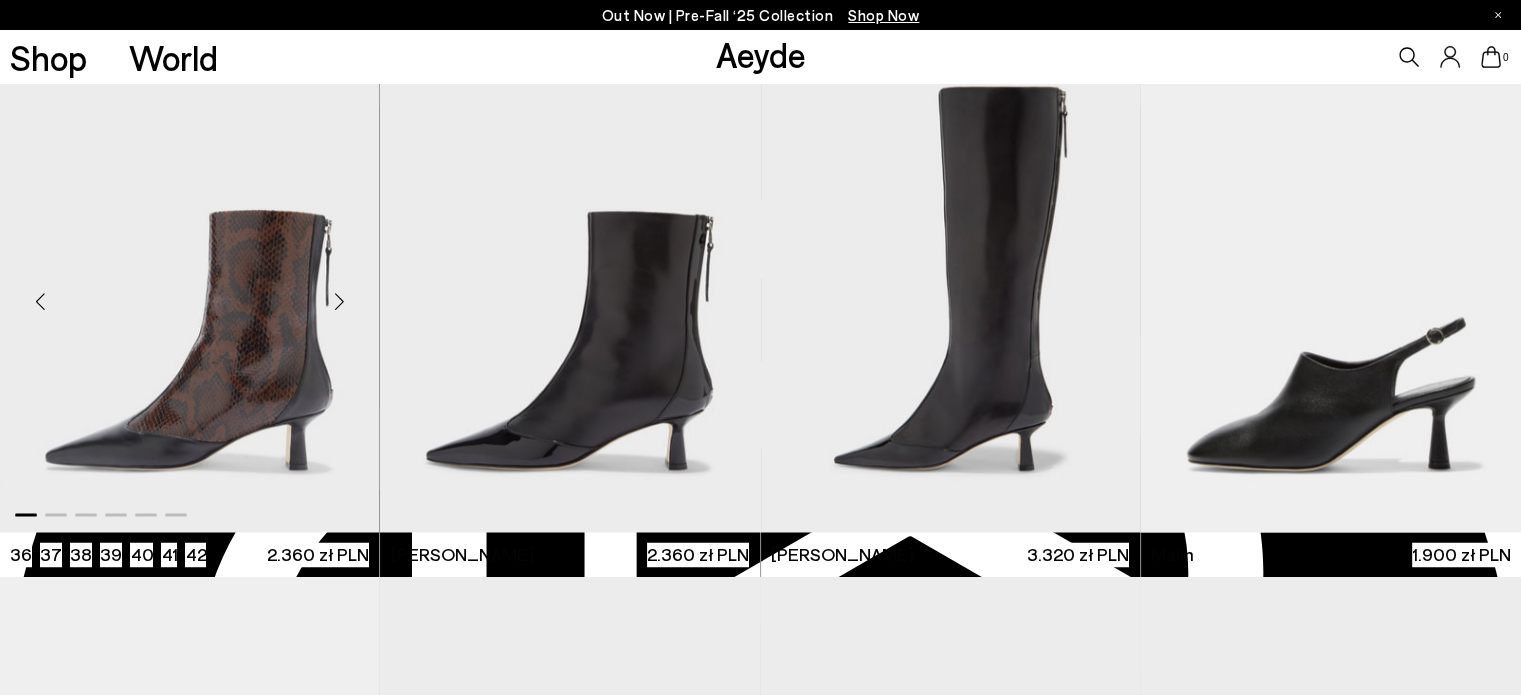 click at bounding box center [339, 301] 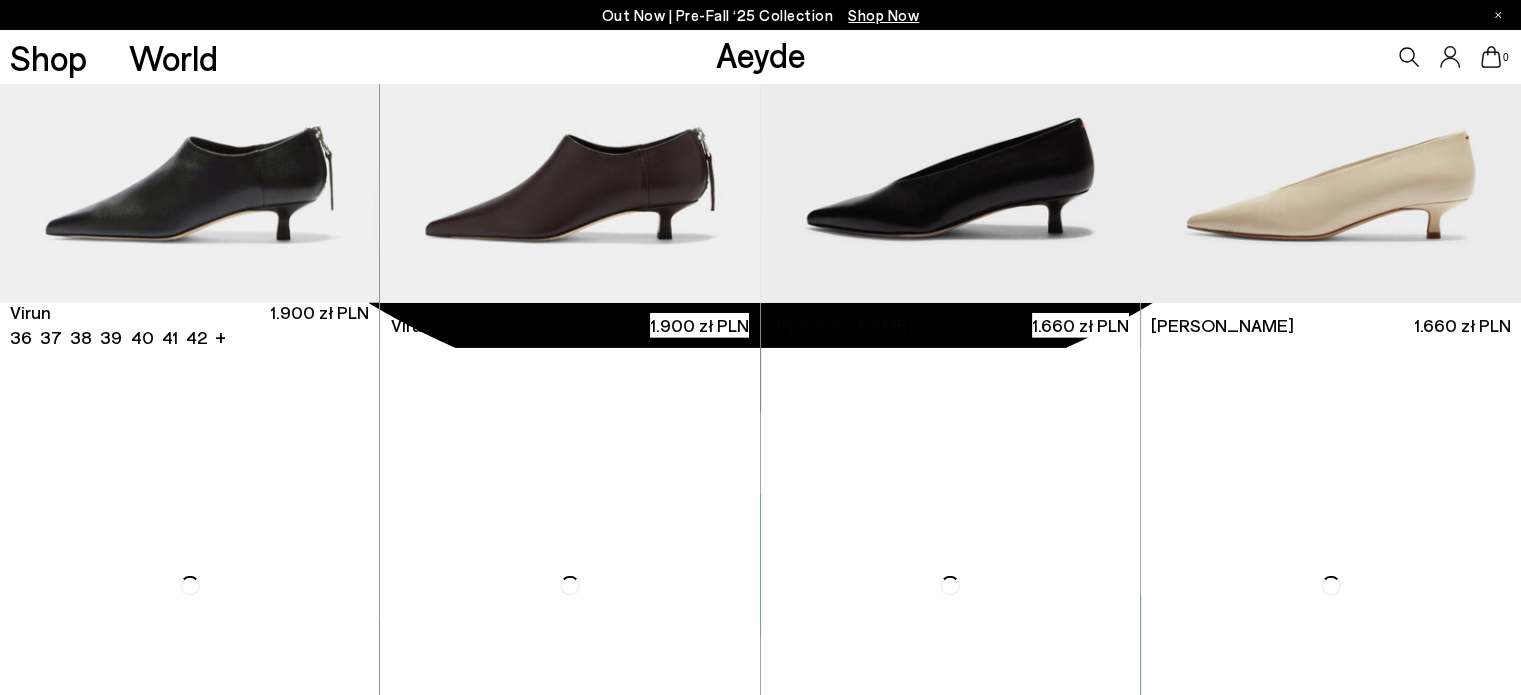 scroll, scrollTop: 6000, scrollLeft: 0, axis: vertical 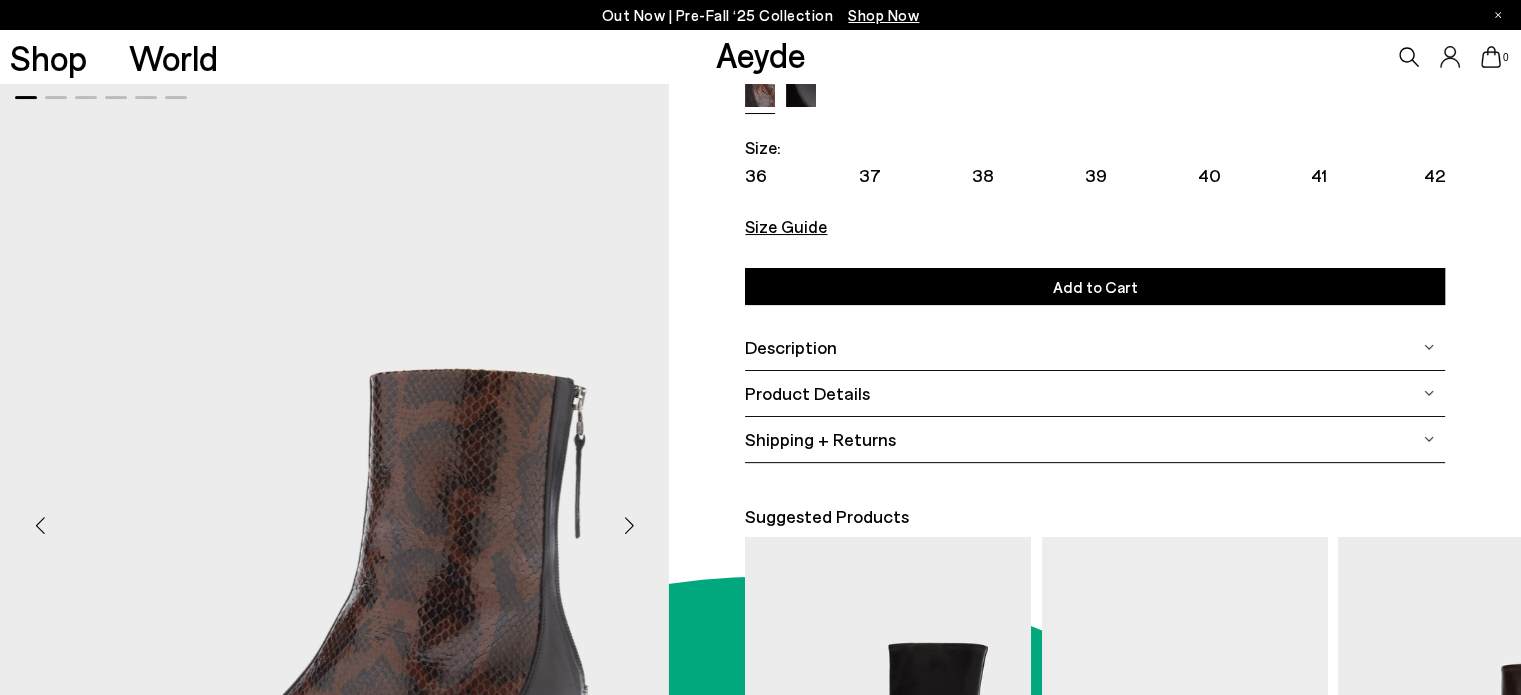 click on "Size Guide" at bounding box center [786, 226] 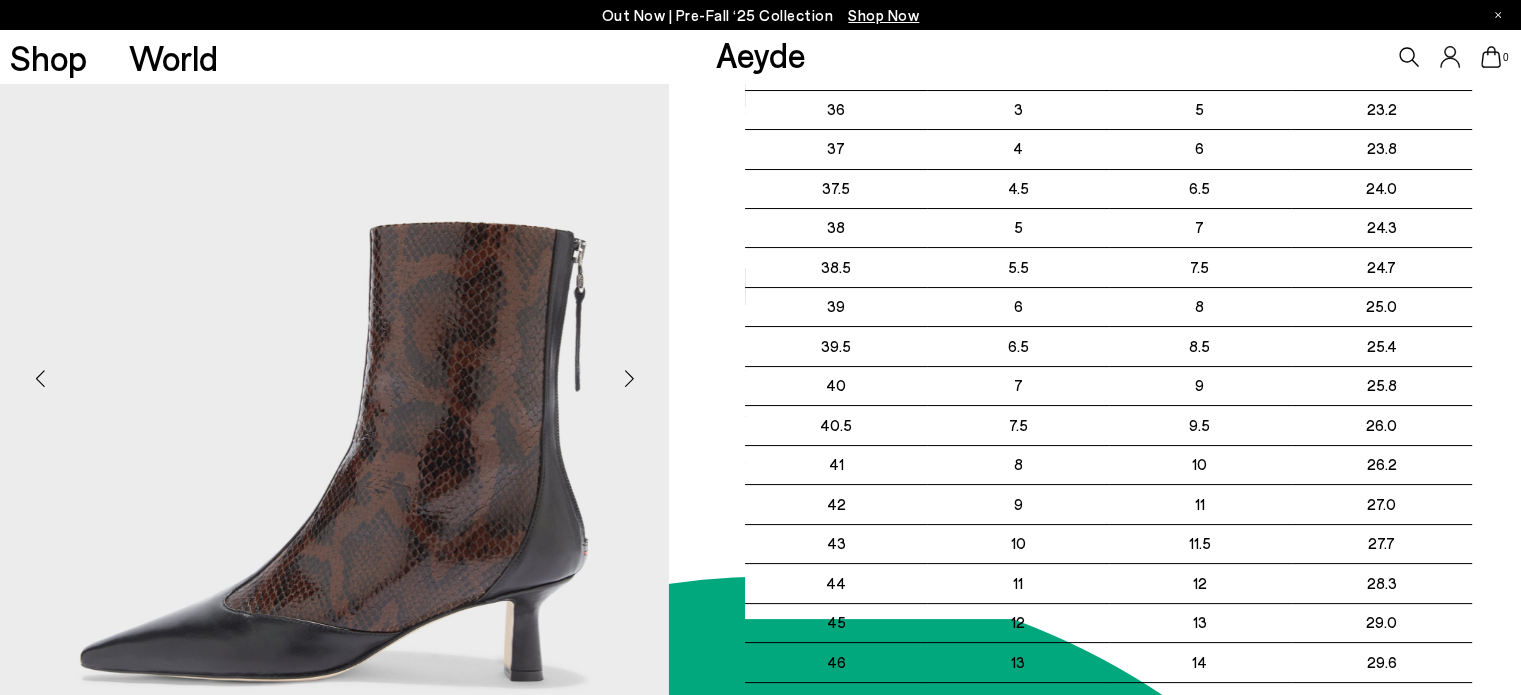 scroll, scrollTop: 0, scrollLeft: 0, axis: both 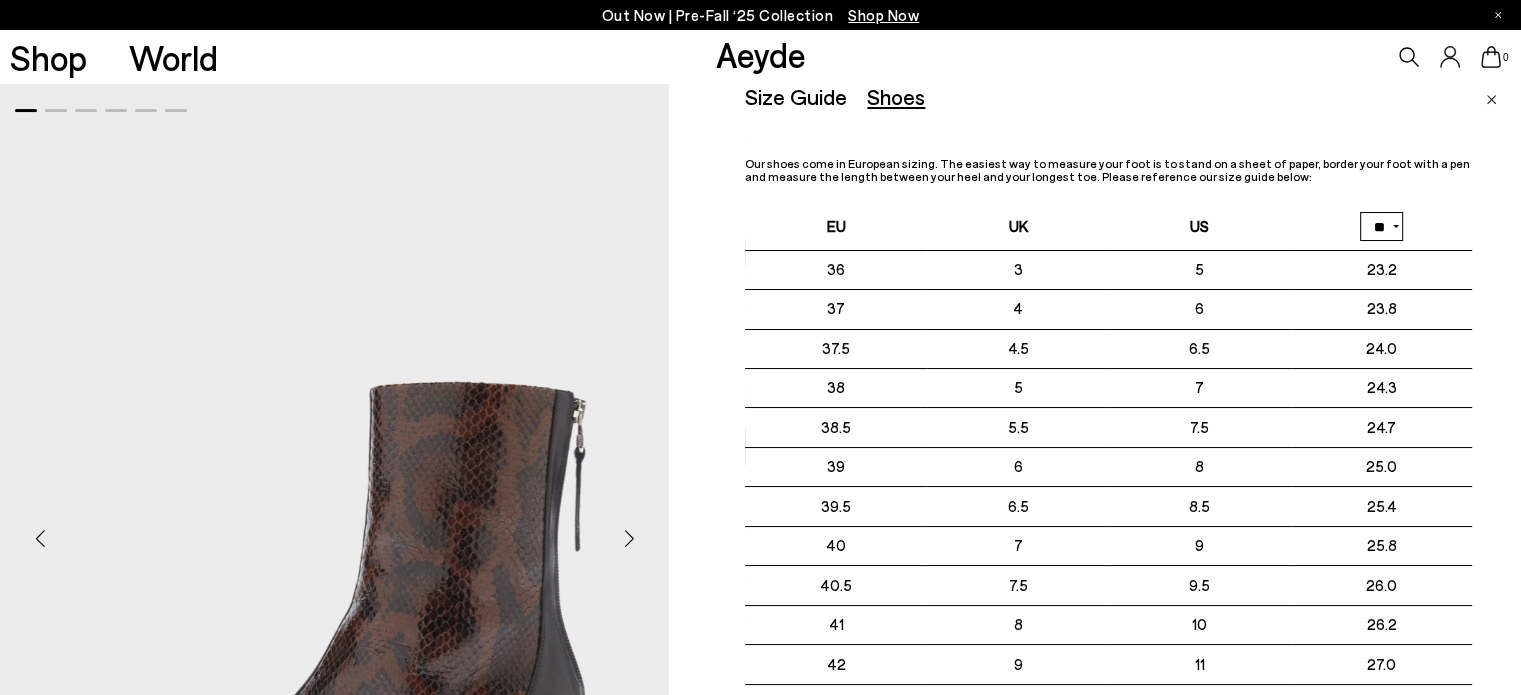 click at bounding box center [1491, 100] 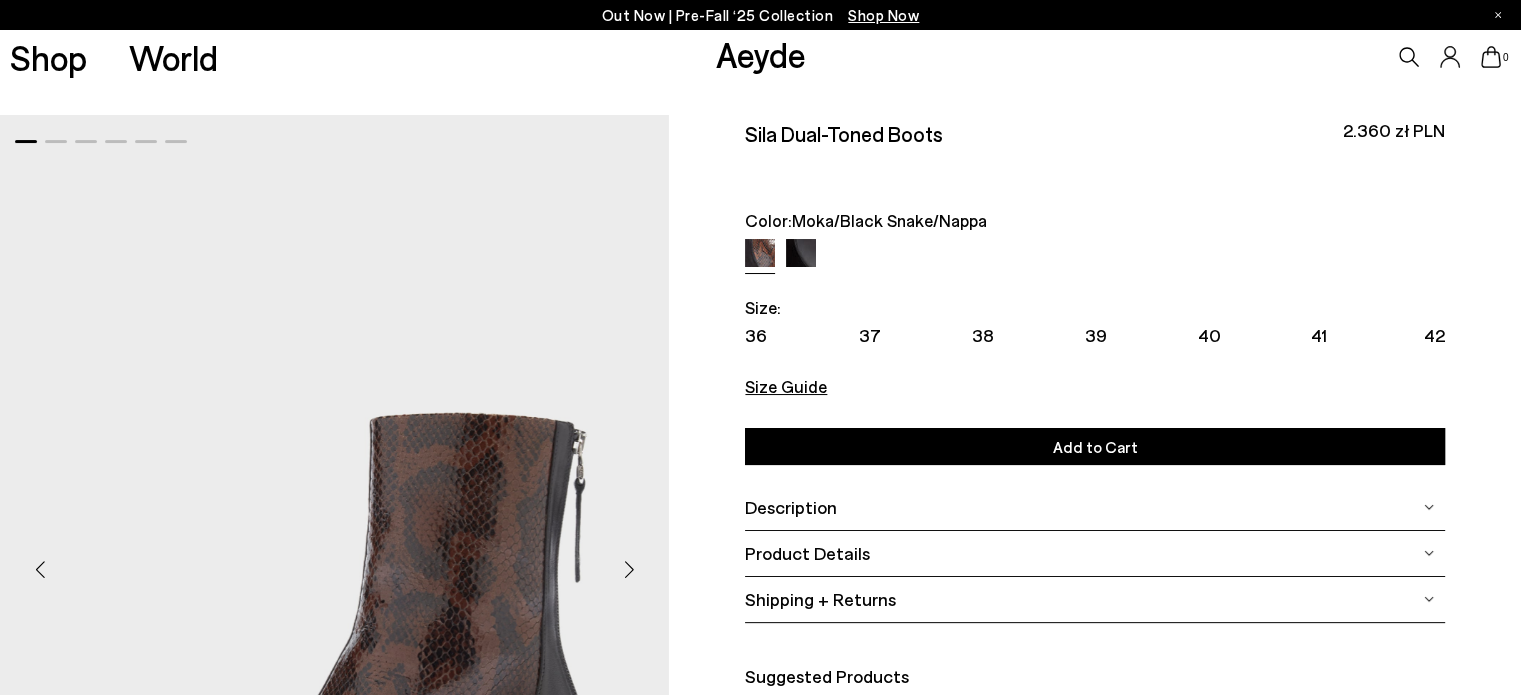 click on "Description" at bounding box center [1095, 507] 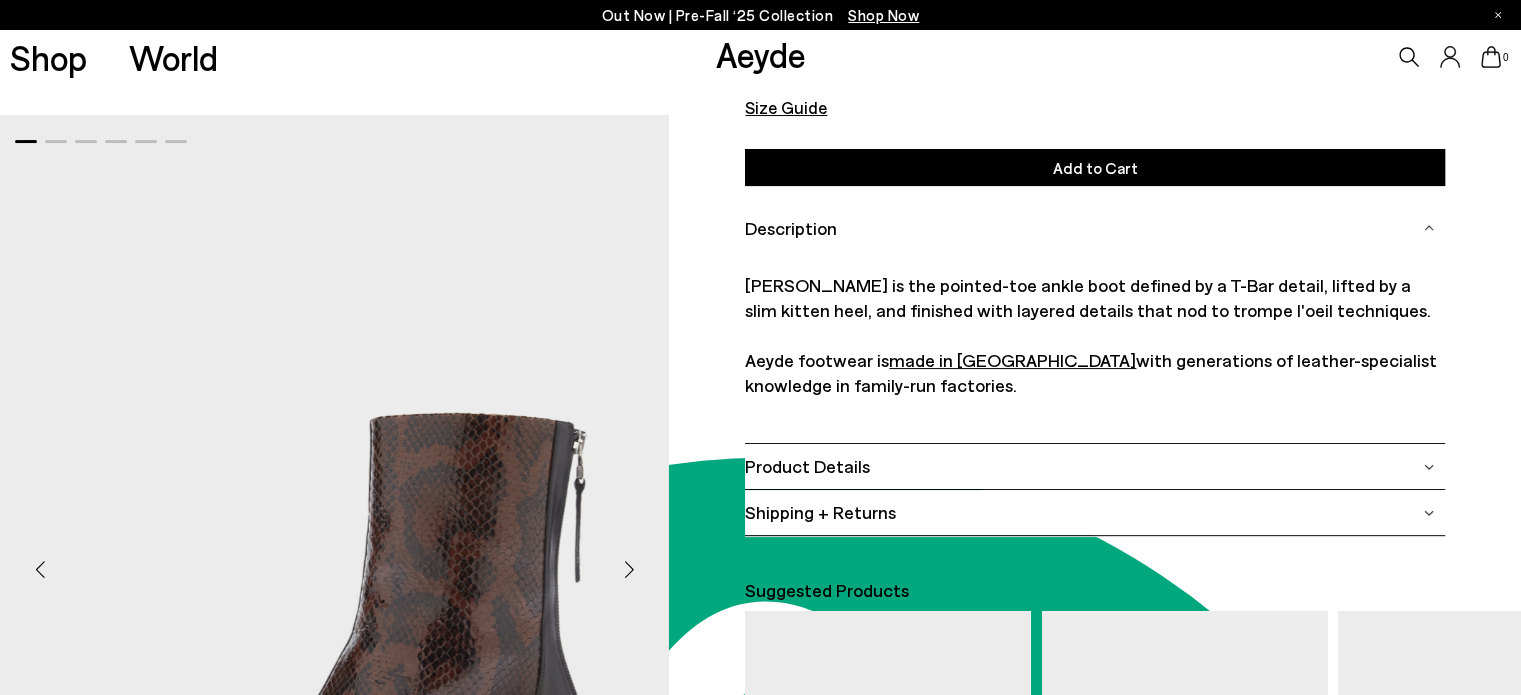 scroll, scrollTop: 327, scrollLeft: 0, axis: vertical 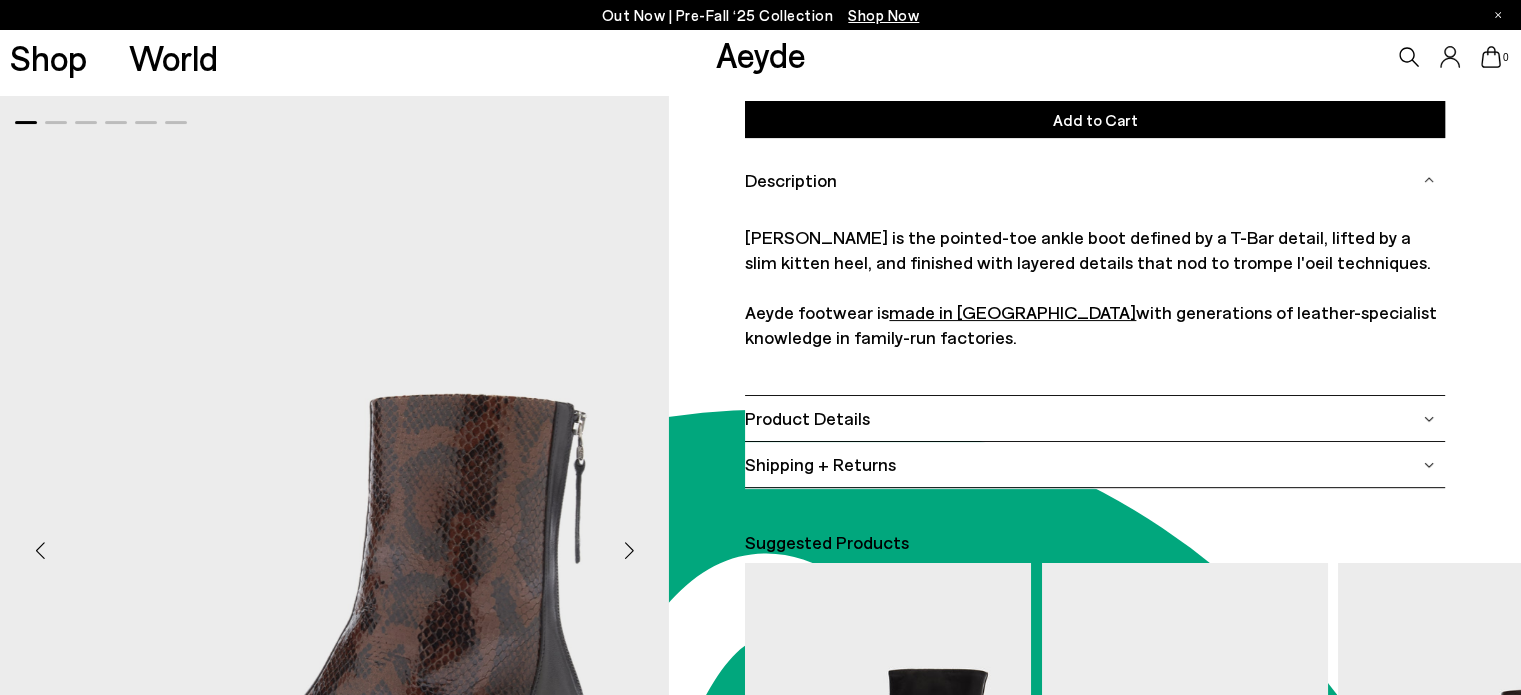 click on "Product Details" at bounding box center [807, 418] 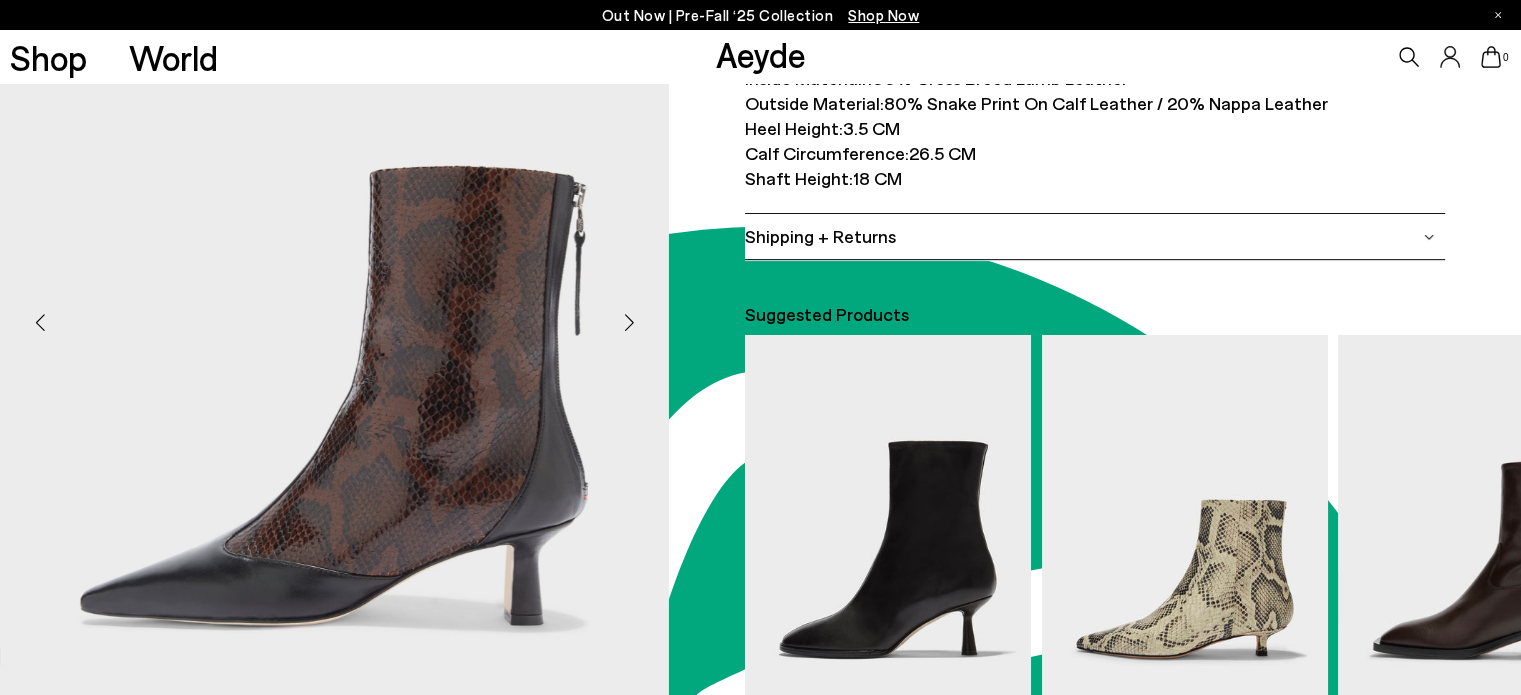 scroll, scrollTop: 505, scrollLeft: 0, axis: vertical 